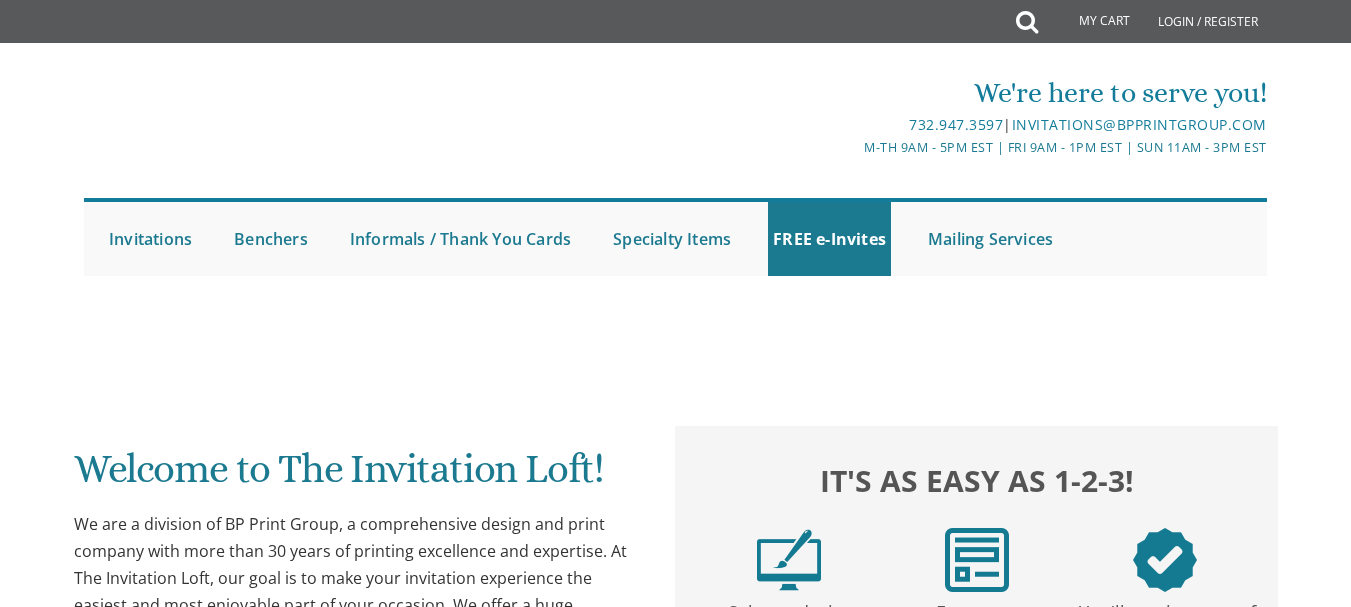scroll, scrollTop: 0, scrollLeft: 0, axis: both 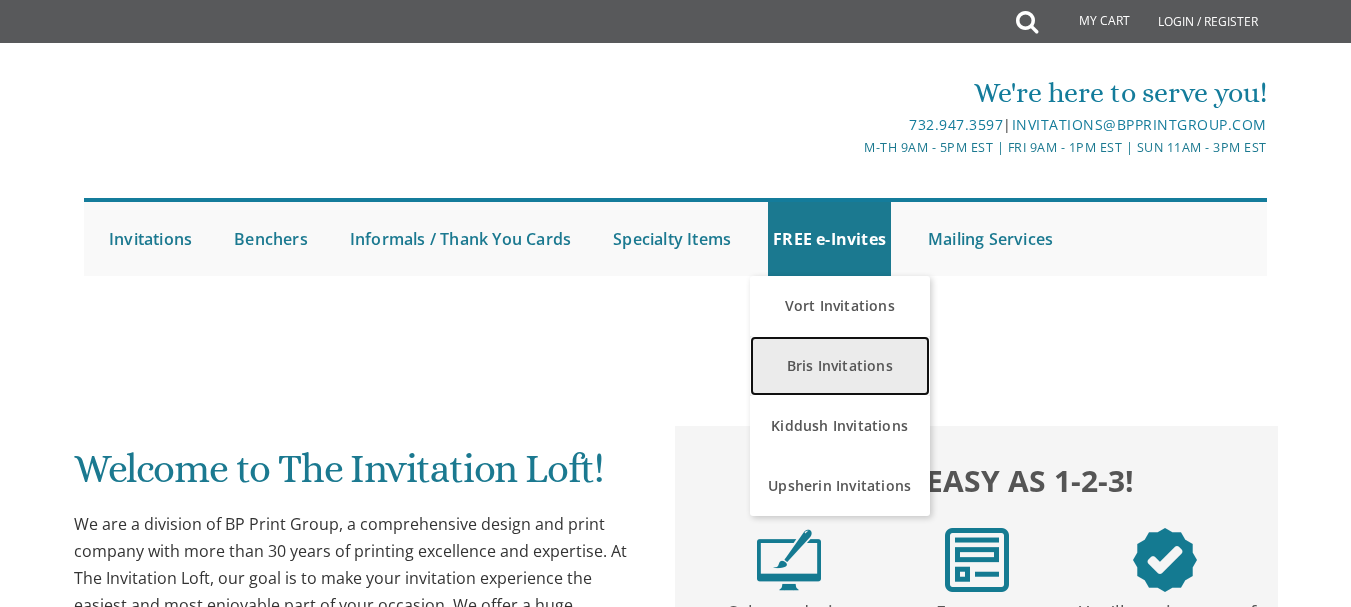 click on "Bris Invitations" at bounding box center (840, 366) 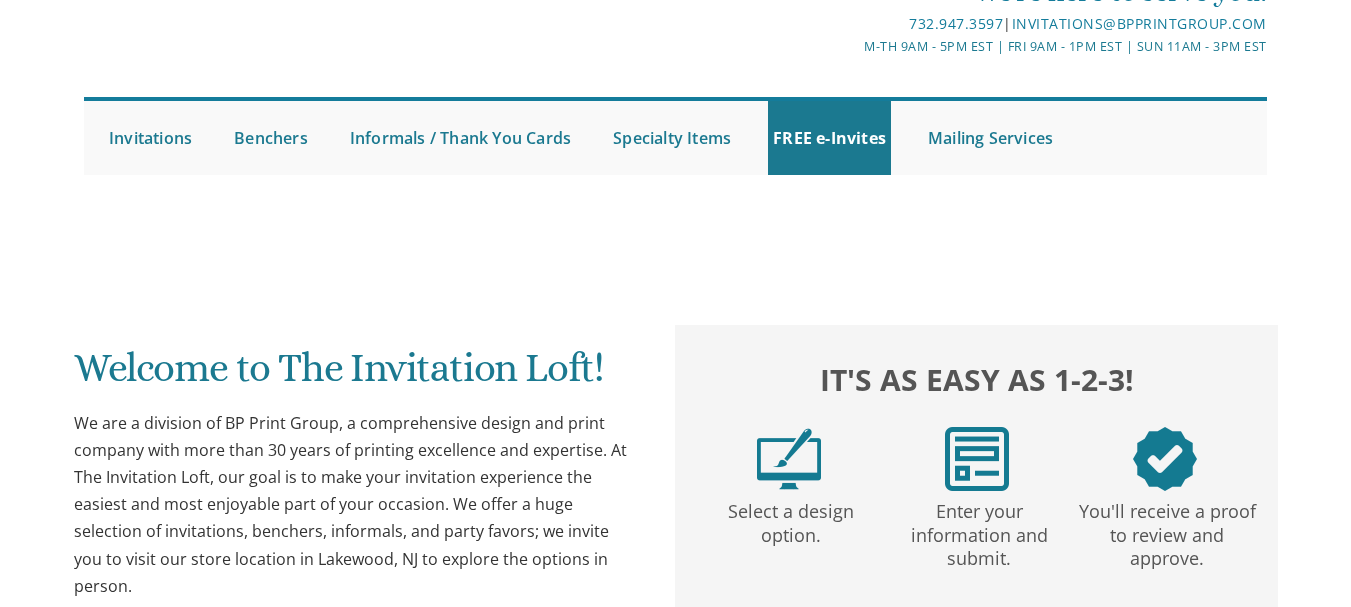 scroll, scrollTop: 168, scrollLeft: 0, axis: vertical 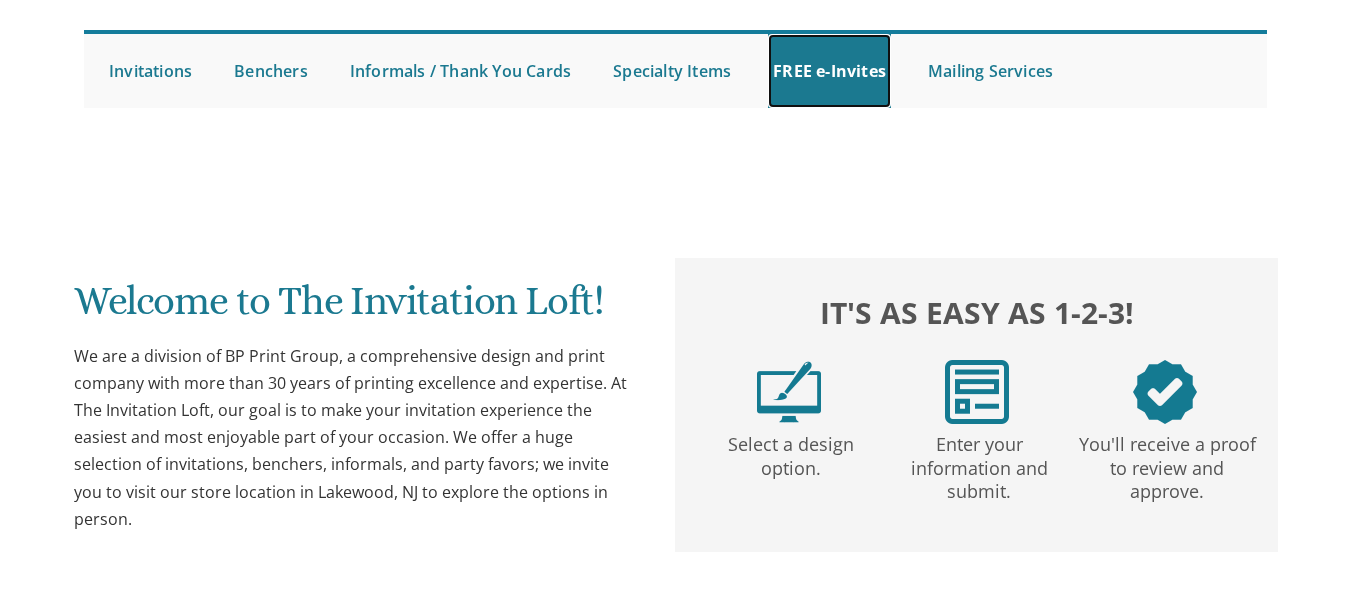 click on "FREE e-Invites" at bounding box center (829, 71) 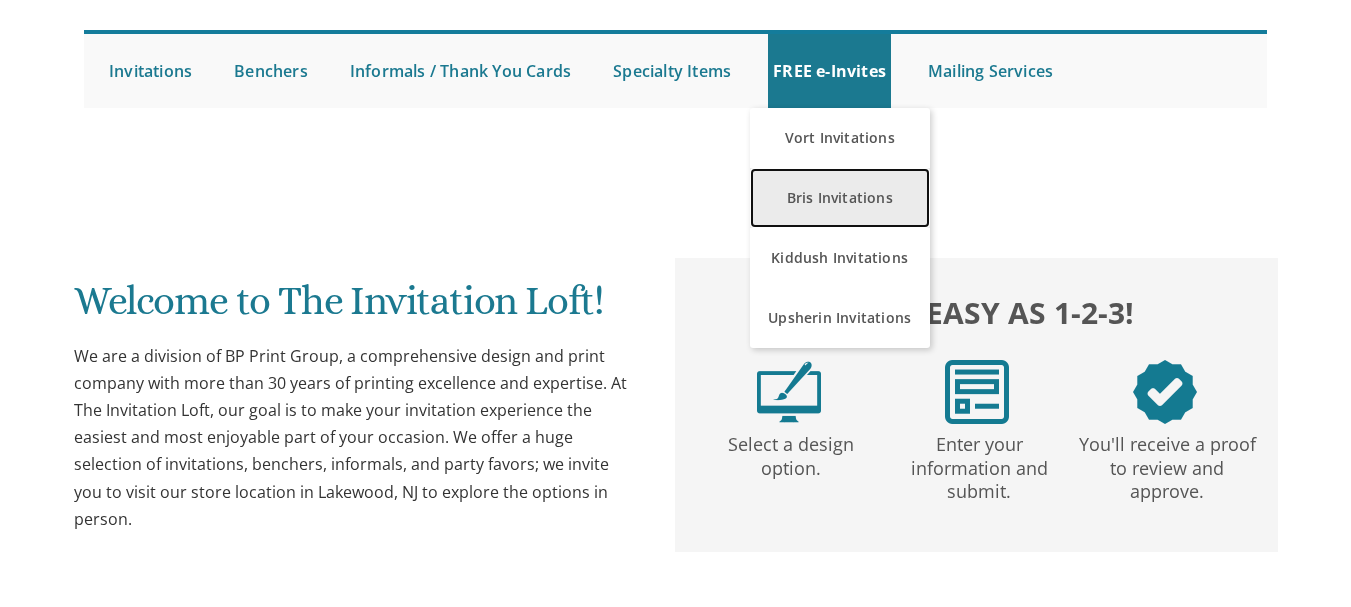 click on "Bris Invitations" at bounding box center [840, 198] 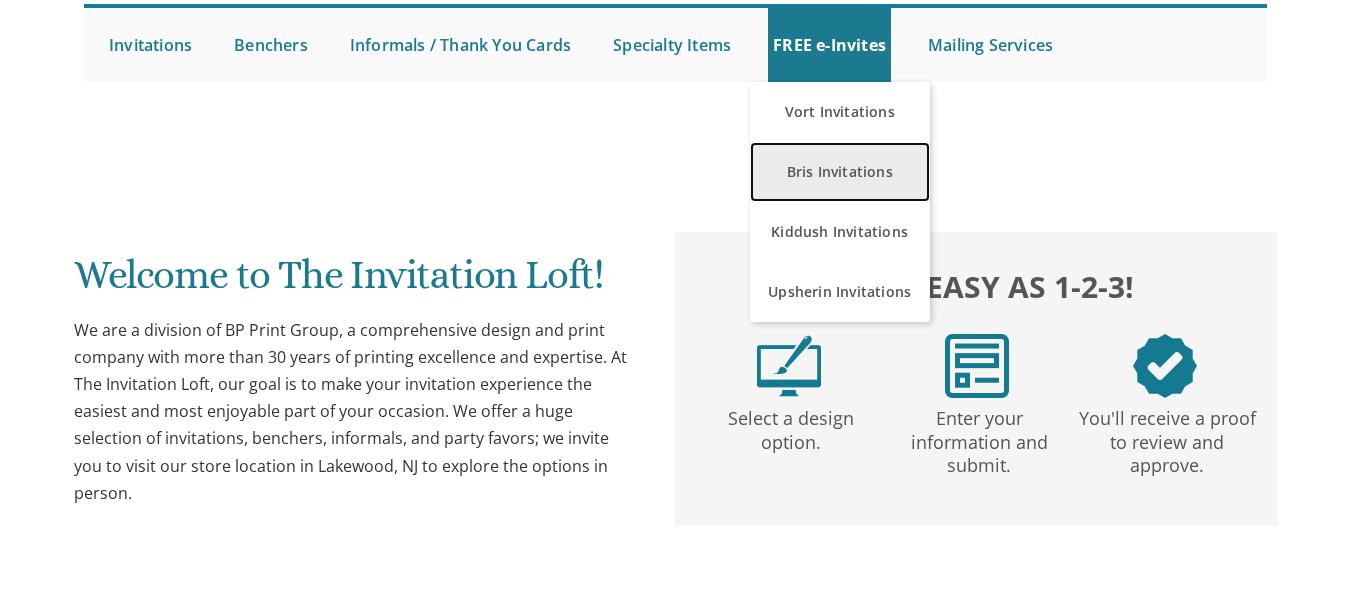 click on "Bris Invitations" at bounding box center [840, 172] 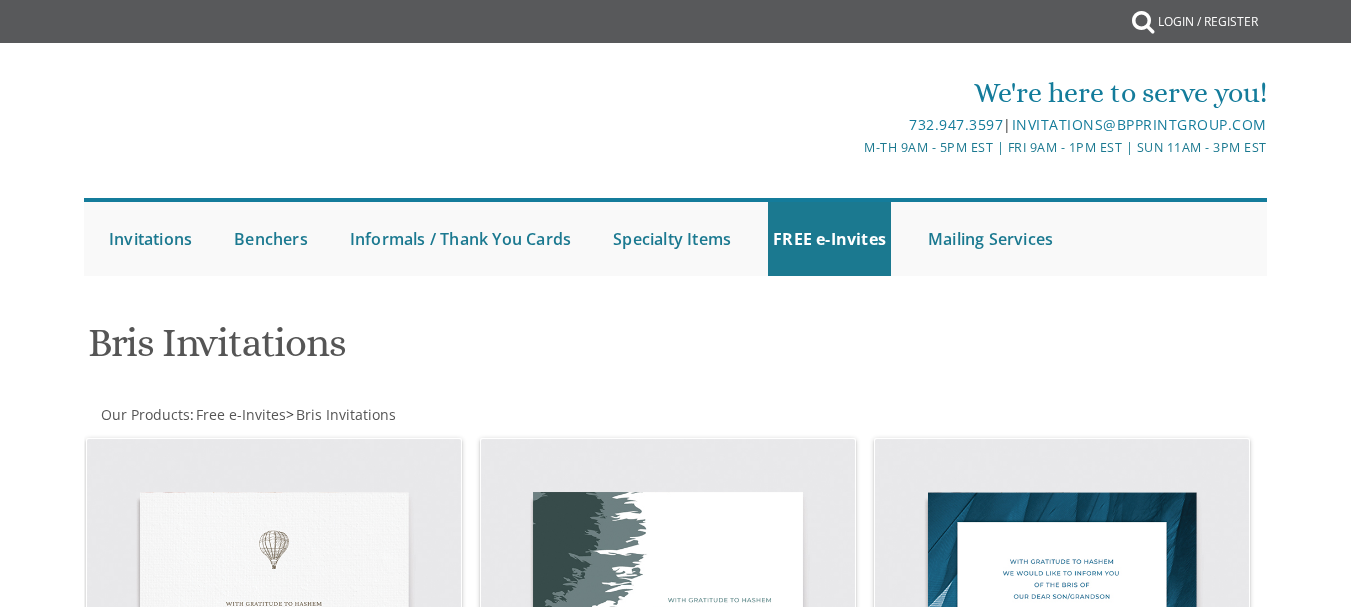 scroll, scrollTop: 0, scrollLeft: 0, axis: both 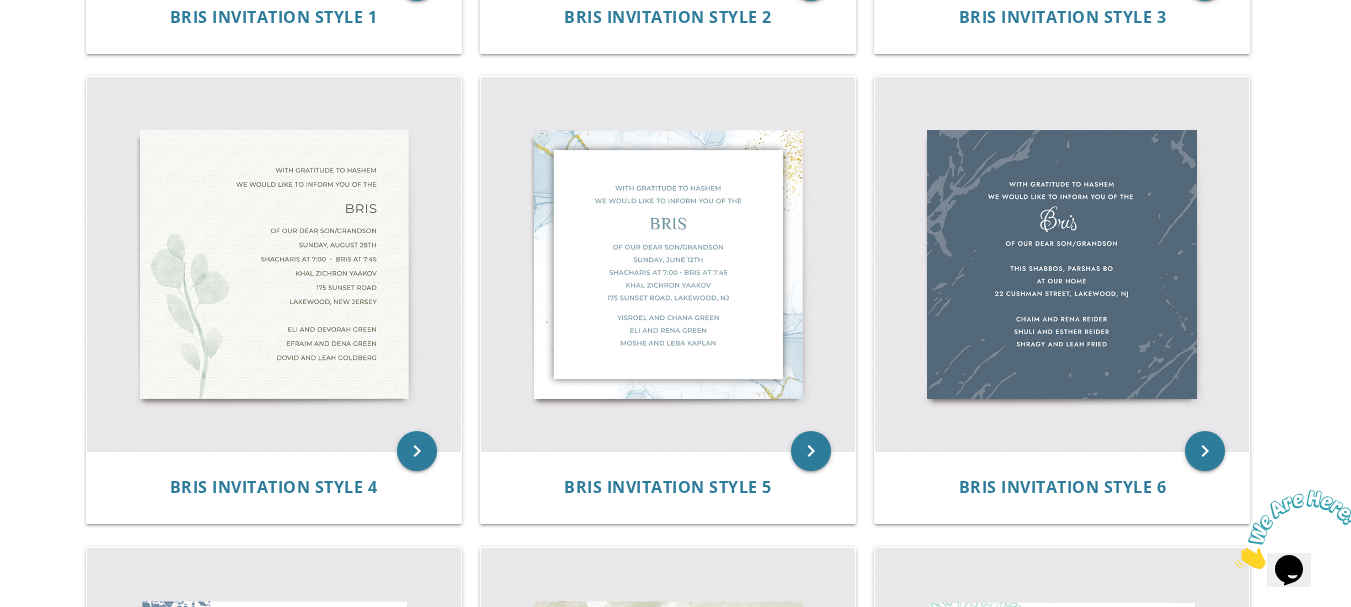 drag, startPoint x: 1356, startPoint y: 70, endPoint x: 1361, endPoint y: 262, distance: 192.0651 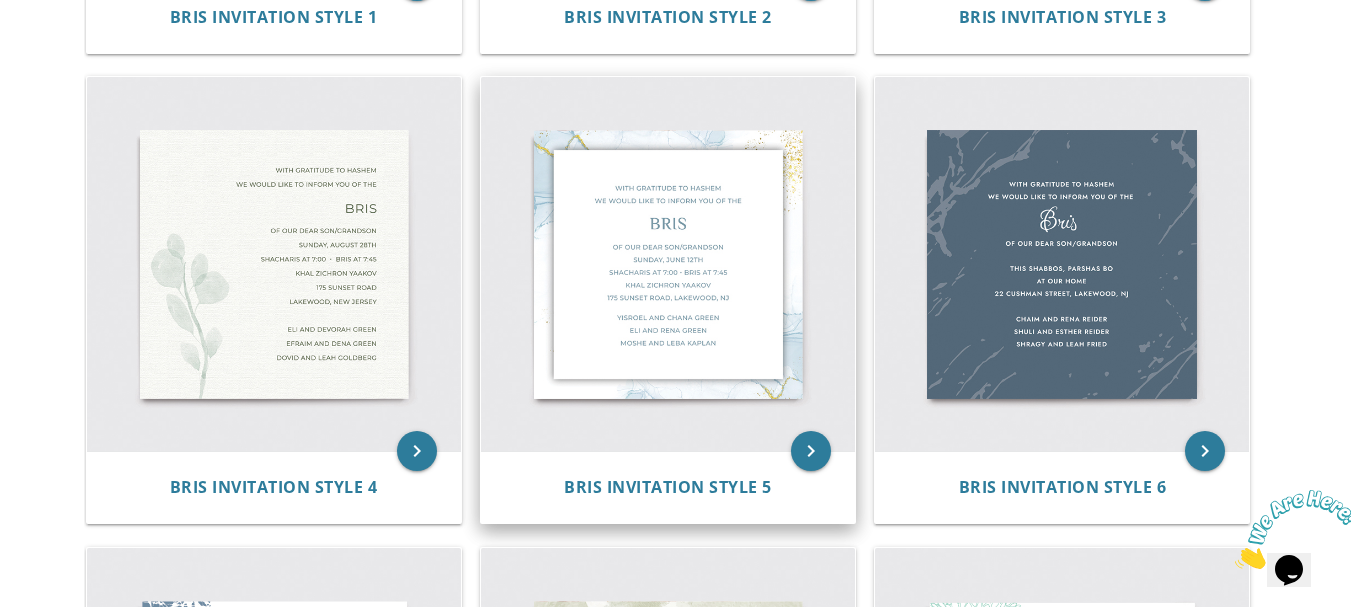 click at bounding box center [668, 264] 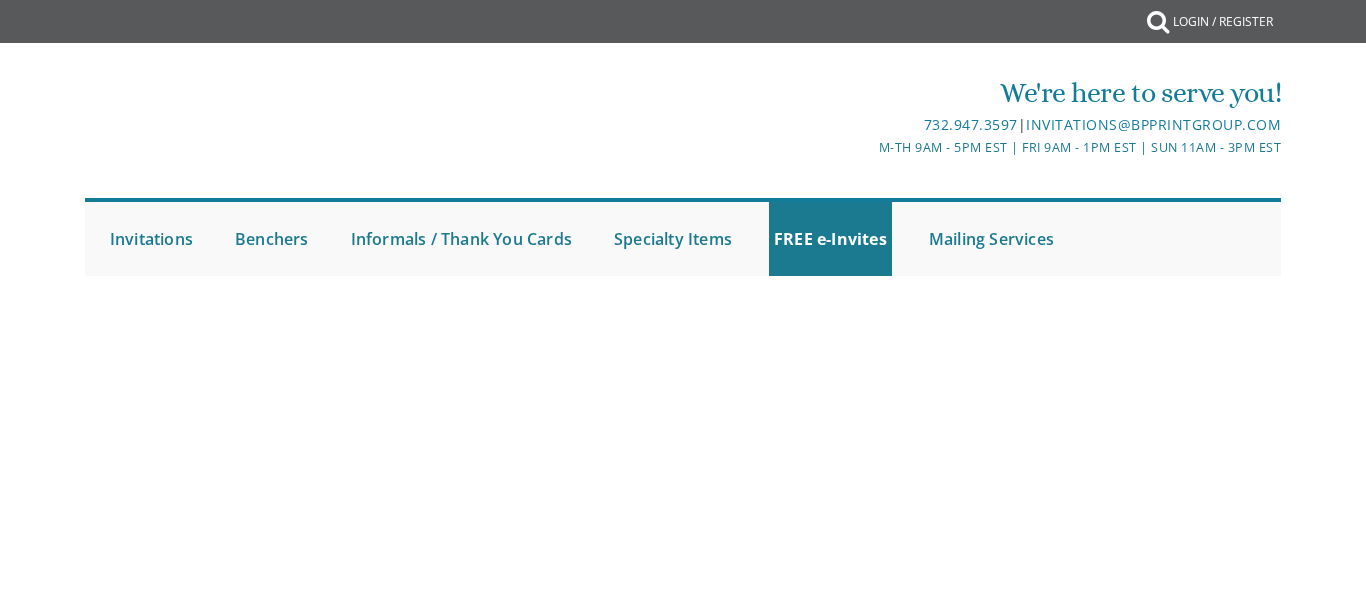 scroll, scrollTop: 0, scrollLeft: 0, axis: both 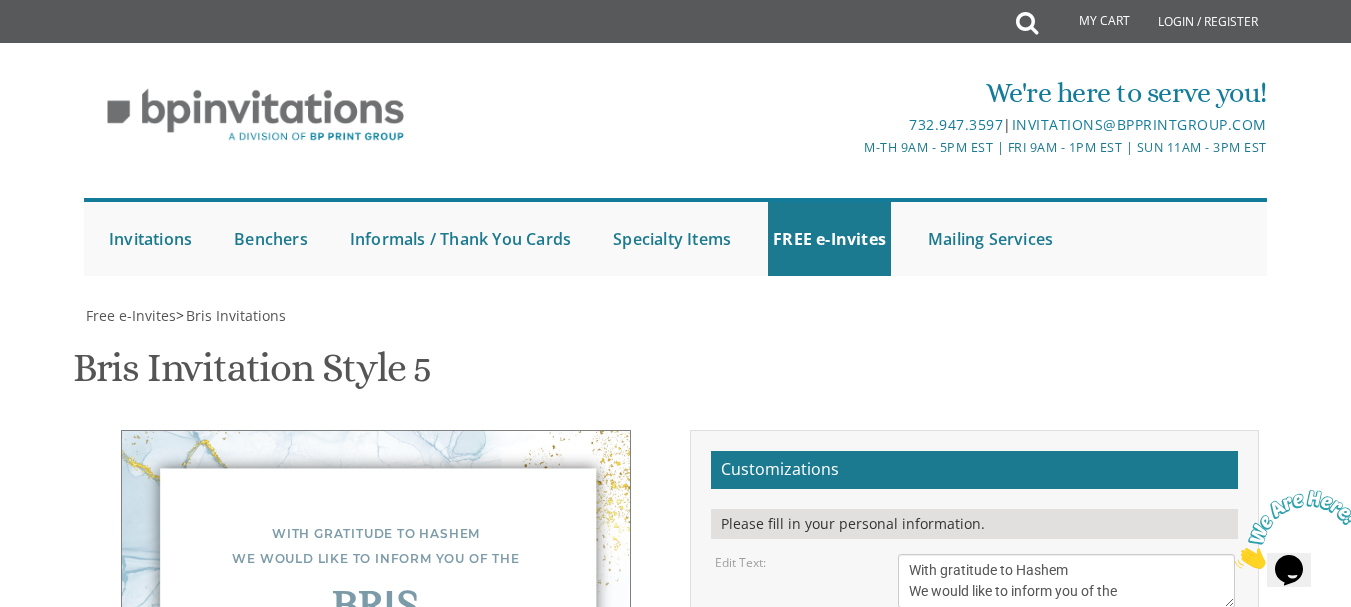 drag, startPoint x: 1052, startPoint y: 320, endPoint x: 903, endPoint y: 308, distance: 149.48244 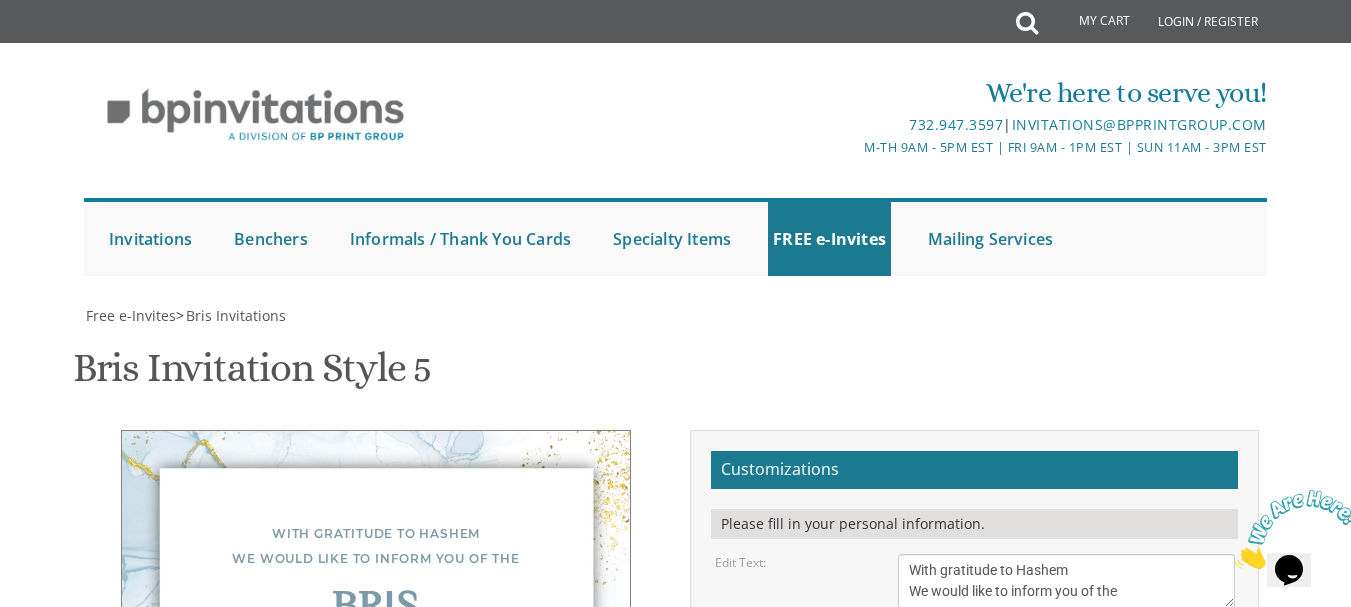 click on "Edit Details:
Of our dear son/grandson
Sunday, December 1st
Shacharis at 7:00  •  Bris at 7:45
Bais Medrash Ohr Tuvia
[NUMBER] East End Avenue • [CITY], [STATE]" at bounding box center [974, 739] 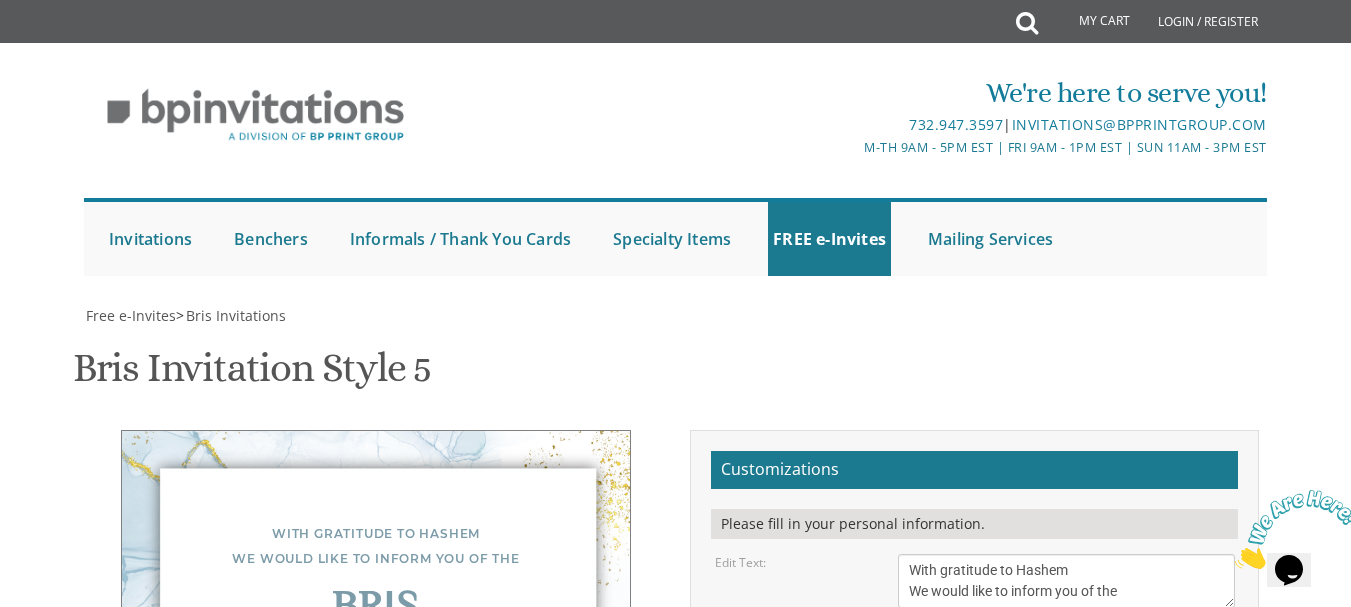 click on "Of our dear son/grandson
Sunday, December 1st
Shacharis at 7:00  •  Bris at 7:45
Bais Medrash Ohr Tuvia
[NUMBER] East End Avenue • [CITY], [STATE]" at bounding box center [1066, 739] 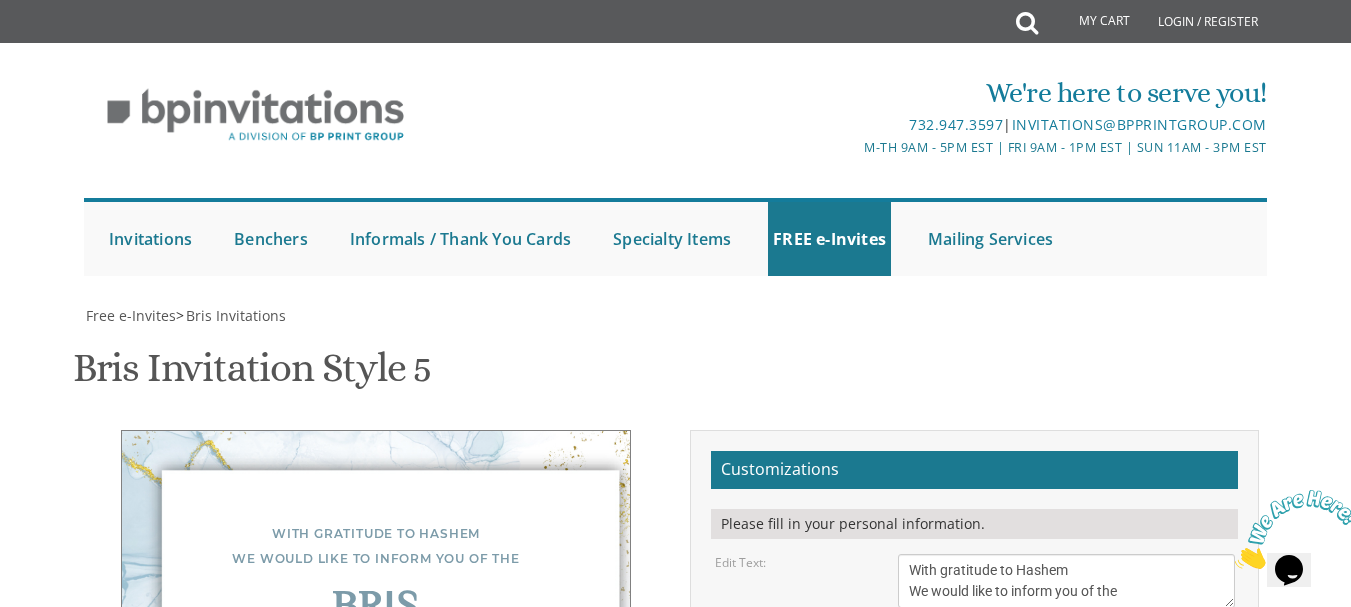 click on "Yisroel and Chana Green
Eli and Rena Green
Moshe and Leba Kaplan" at bounding box center [1066, 855] 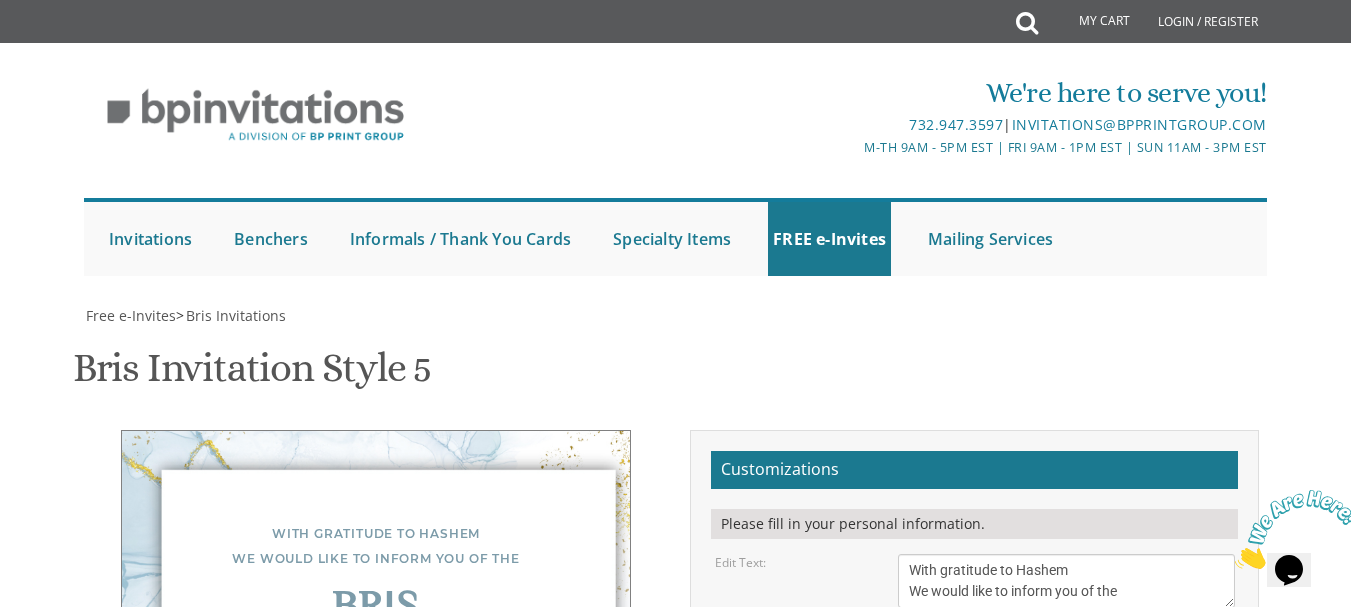 click on "Email Address*" at bounding box center [974, 953] 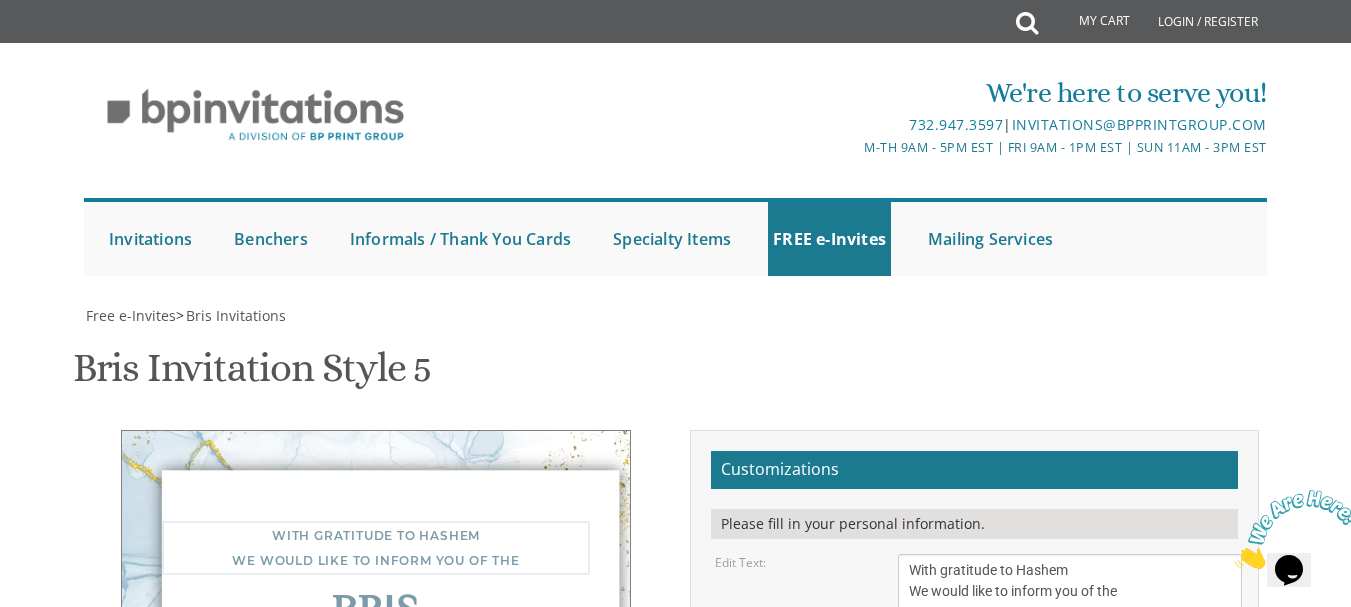 click on "With gratitude to Hashem
We would like to inform you of the" at bounding box center [1070, 587] 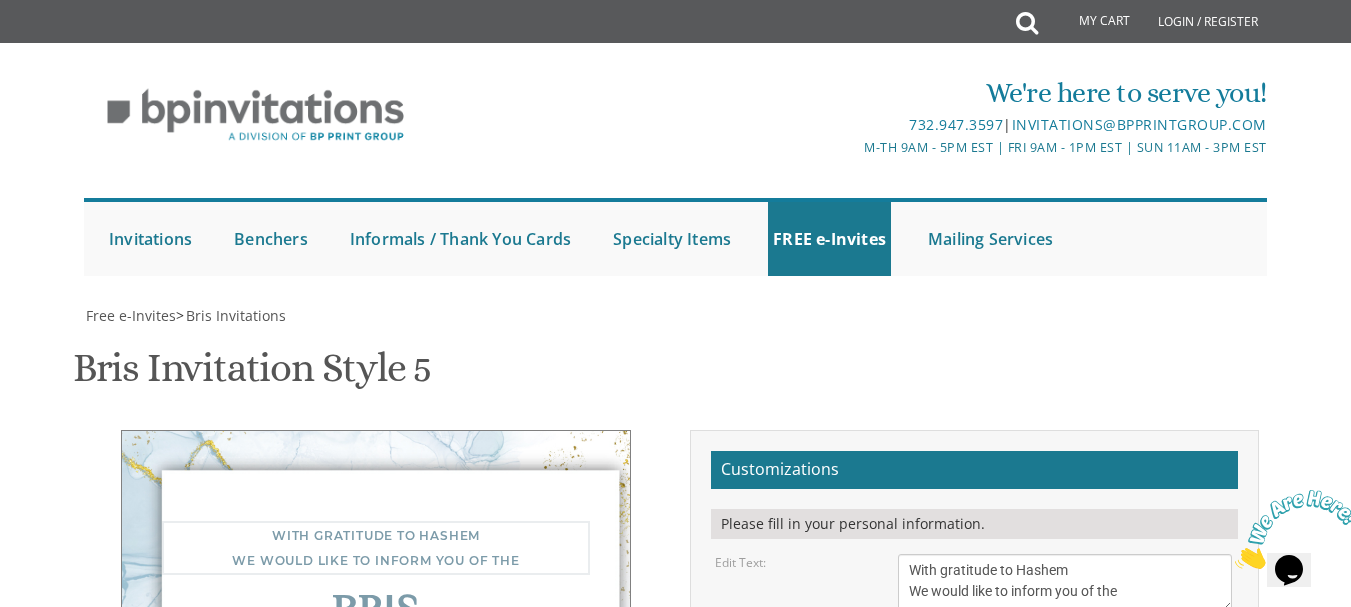 drag, startPoint x: 1240, startPoint y: 208, endPoint x: 1234, endPoint y: 199, distance: 10.816654 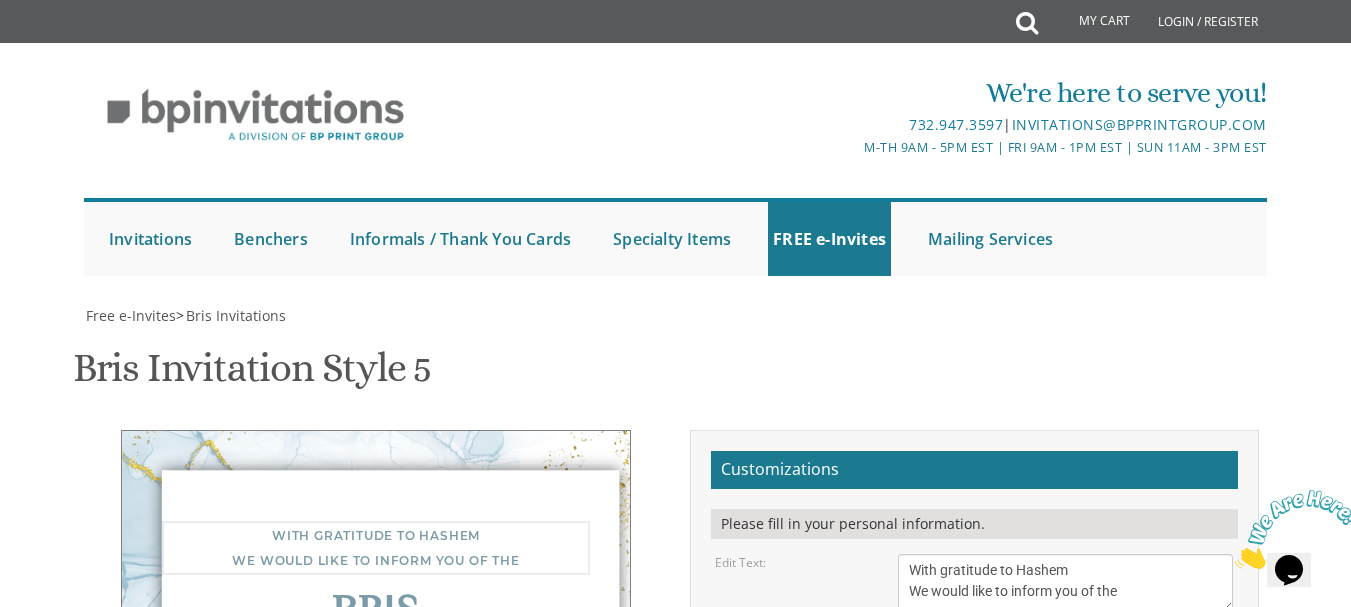 scroll, scrollTop: 398, scrollLeft: 0, axis: vertical 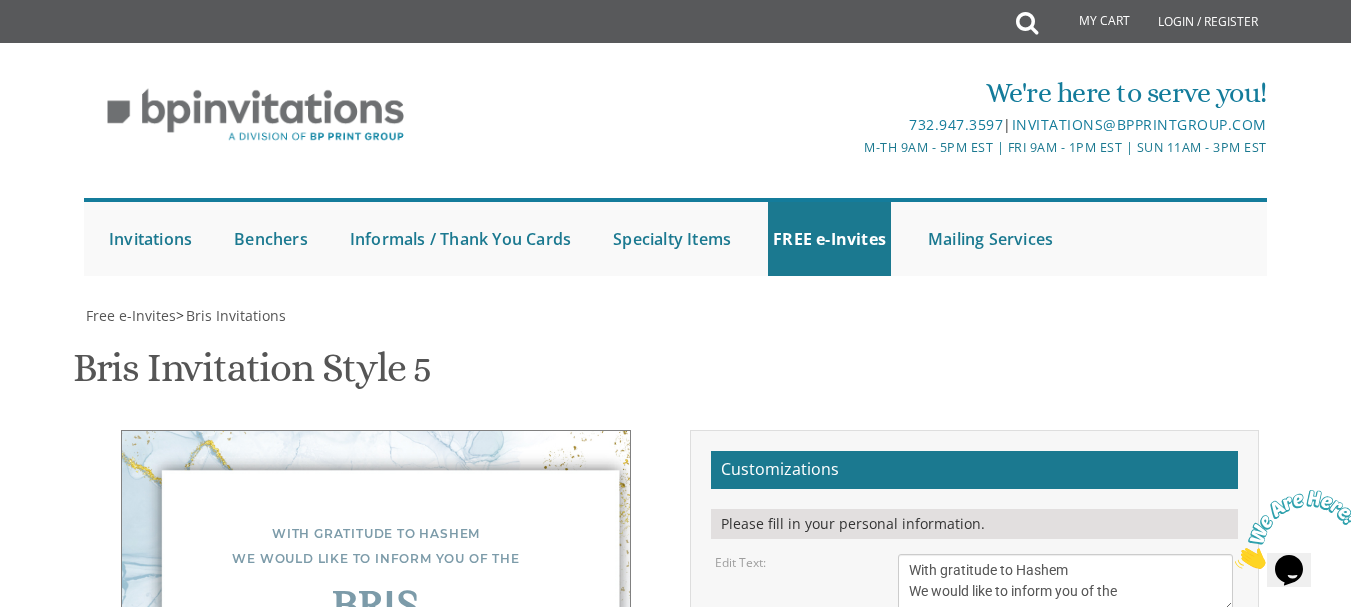click on "Email Address*" at bounding box center (776, 952) 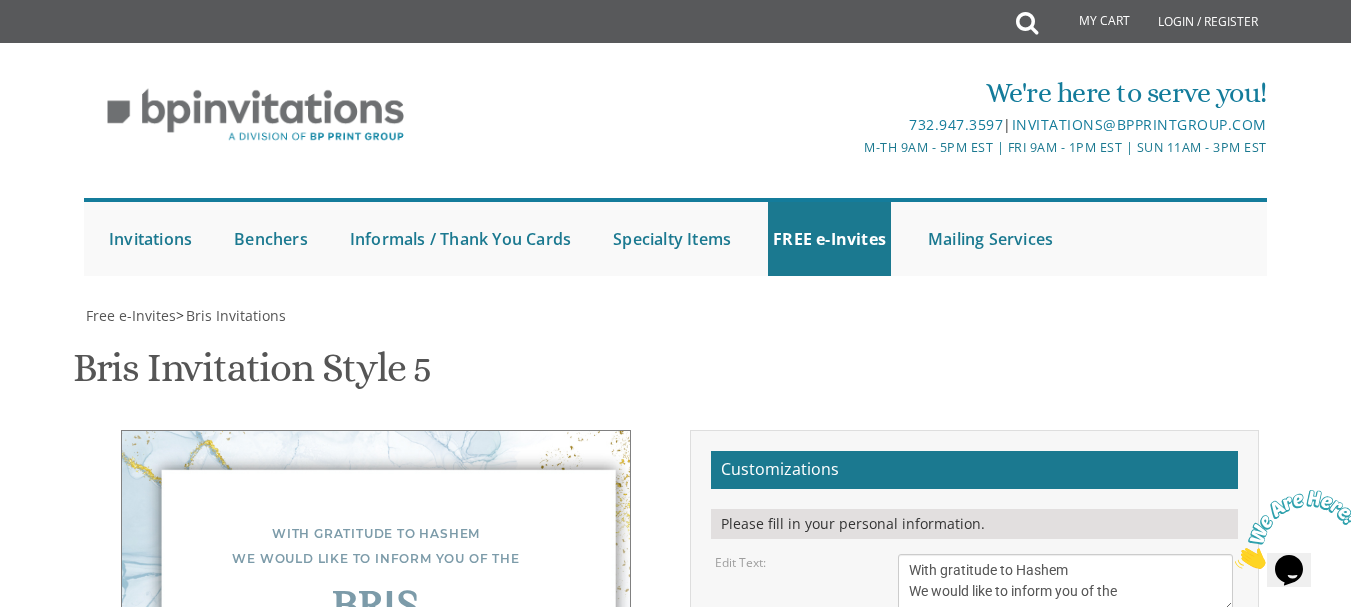 type on "[EMAIL]" 